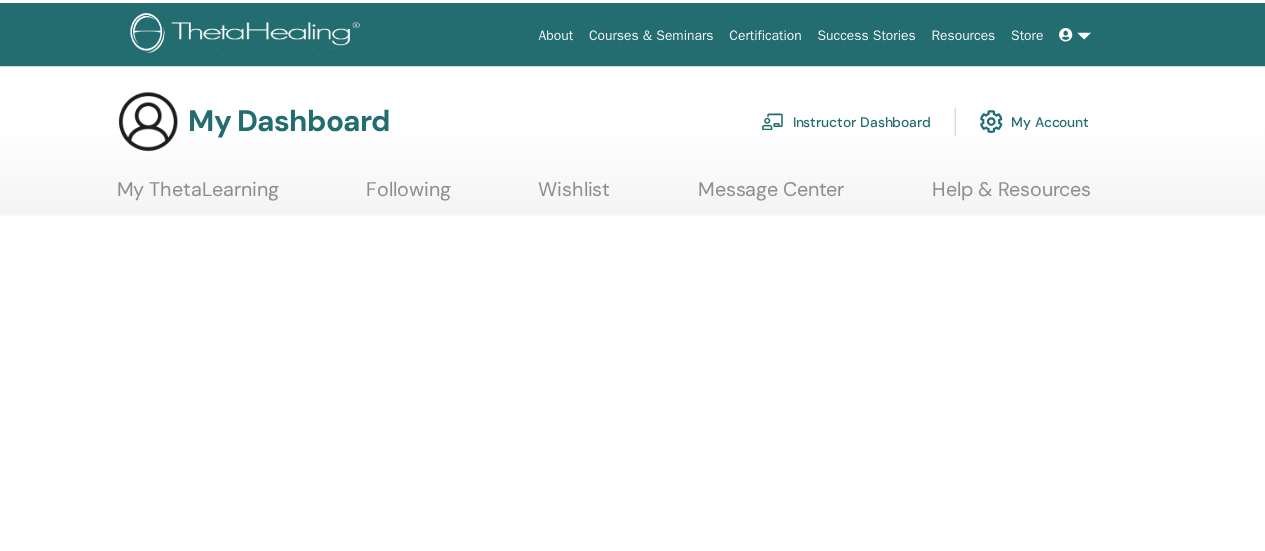 scroll, scrollTop: 0, scrollLeft: 0, axis: both 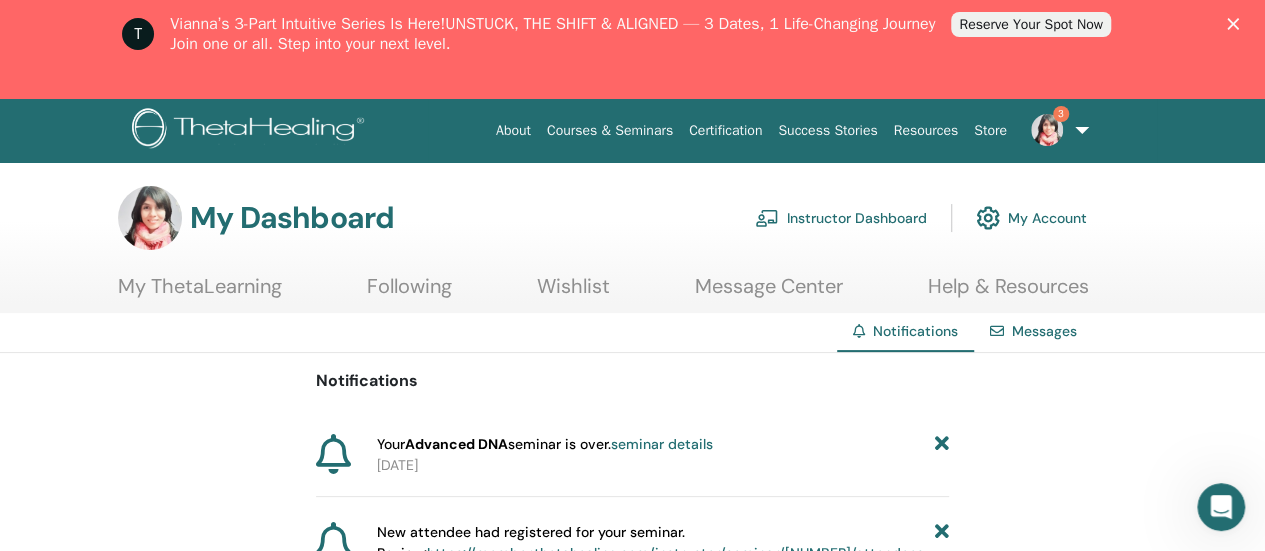 click on "3" at bounding box center [1061, 114] 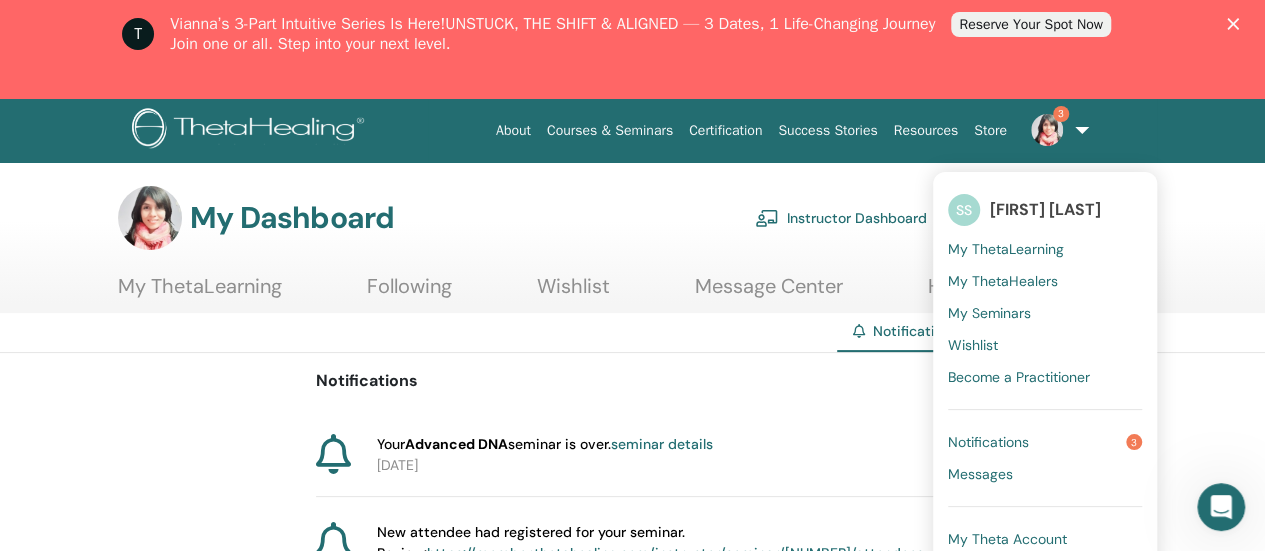 click on "Notifications" at bounding box center (988, 442) 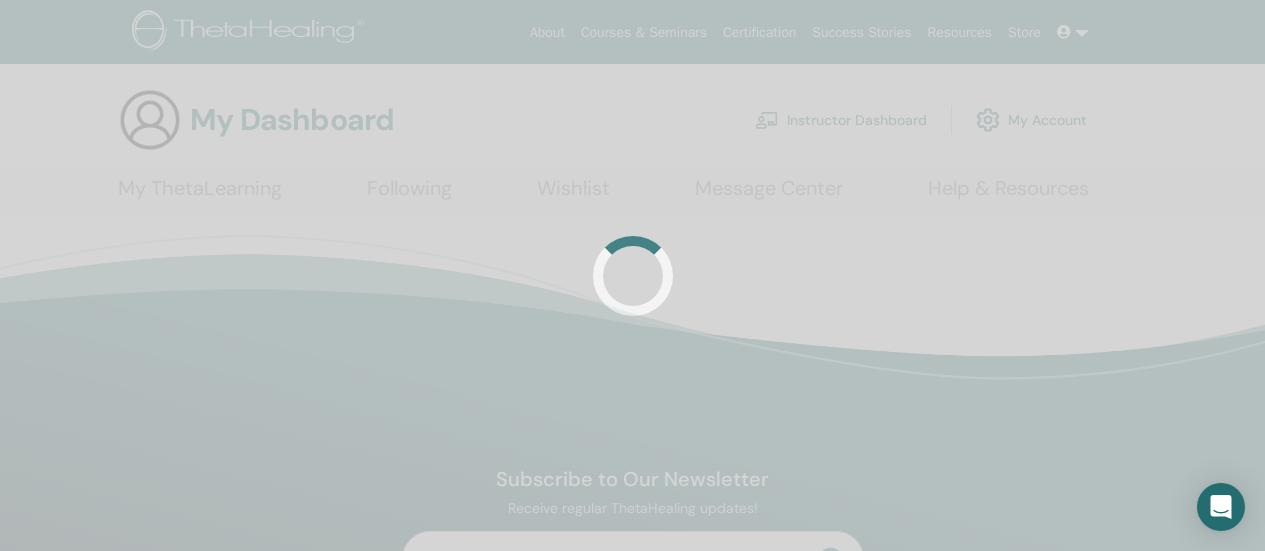 scroll, scrollTop: 0, scrollLeft: 0, axis: both 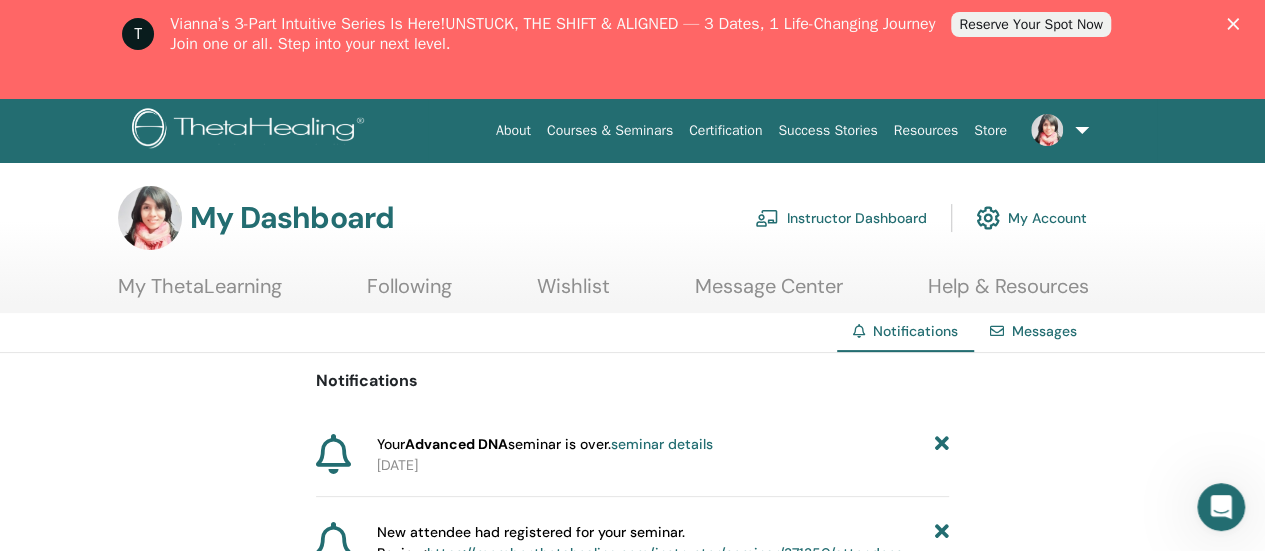 click on "My ThetaLearning" at bounding box center (200, 293) 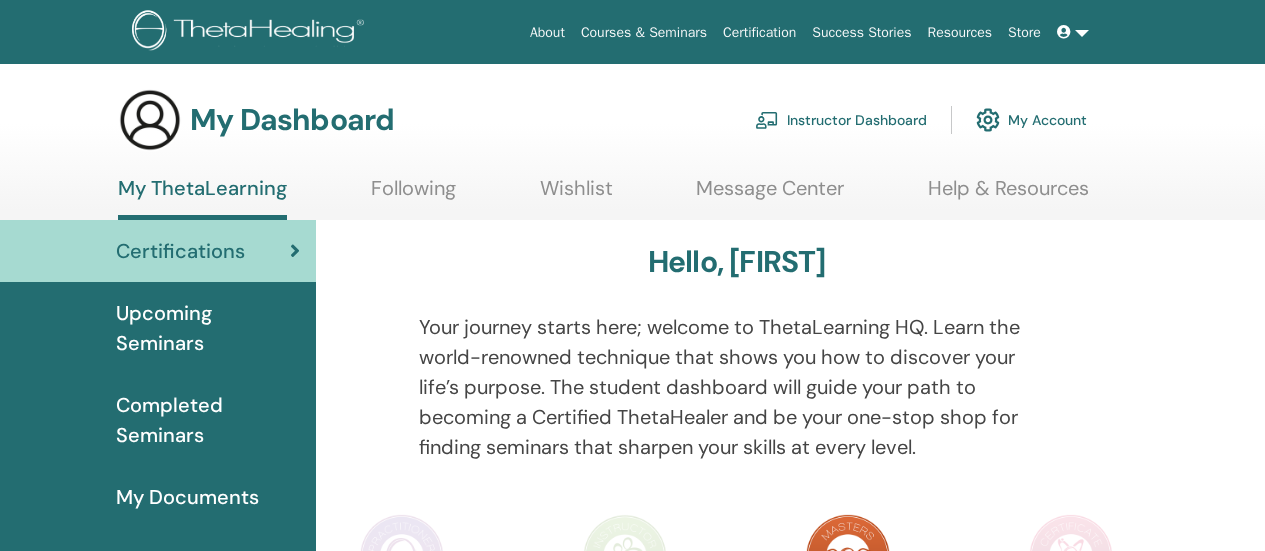 scroll, scrollTop: 0, scrollLeft: 0, axis: both 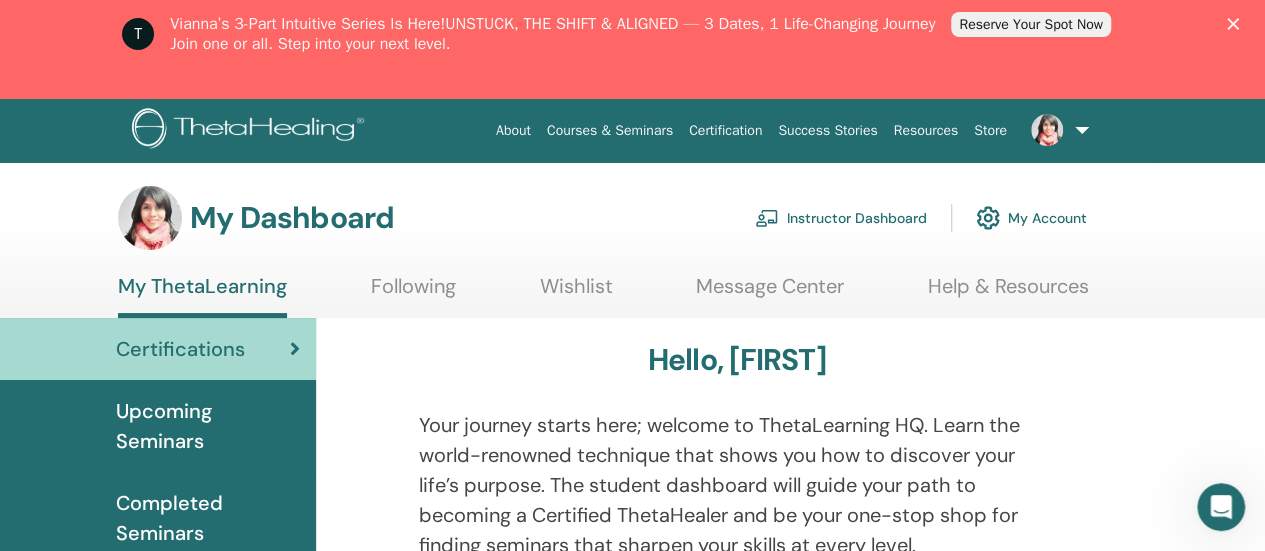 click on "About
Courses & Seminars
Certification
Success Stories
Resources
Store
SS Shveta Sharma My ThetaLearning My ThetaHealers My Seminars Wishlist Become a Practitioner Notifications Messages My Theta Account Support Logout" at bounding box center [792, 130] 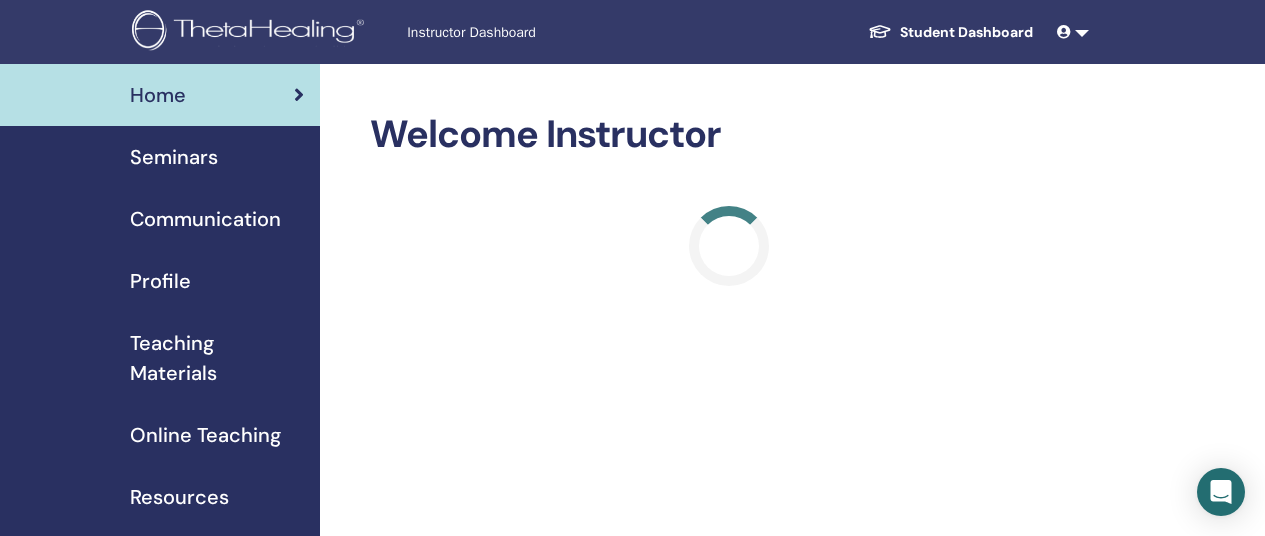 scroll, scrollTop: 0, scrollLeft: 0, axis: both 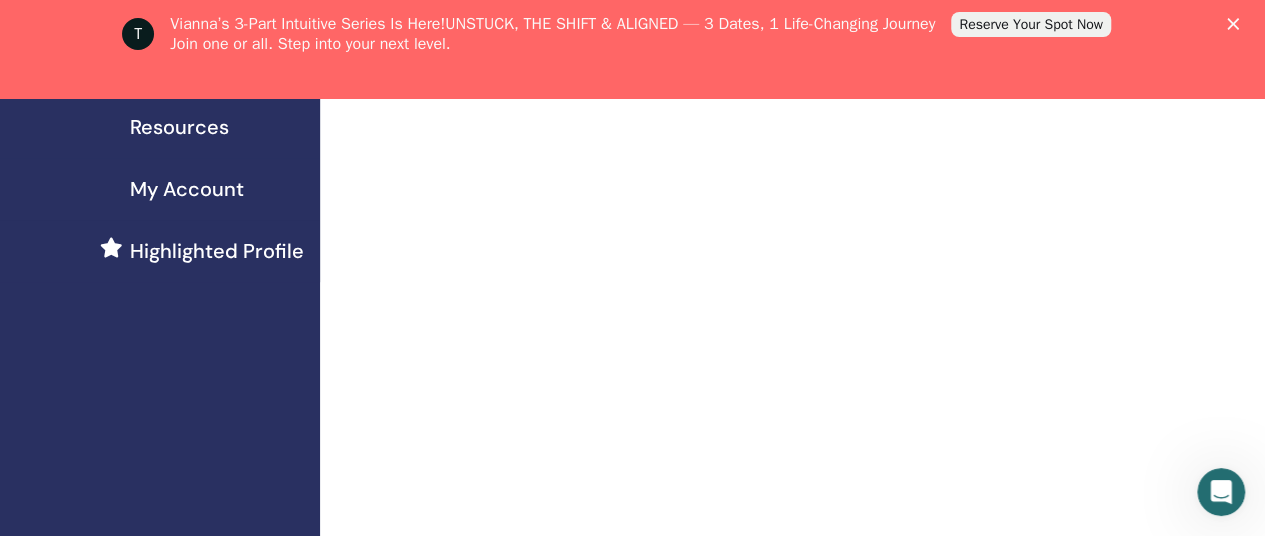 click on "Resources" at bounding box center [179, 127] 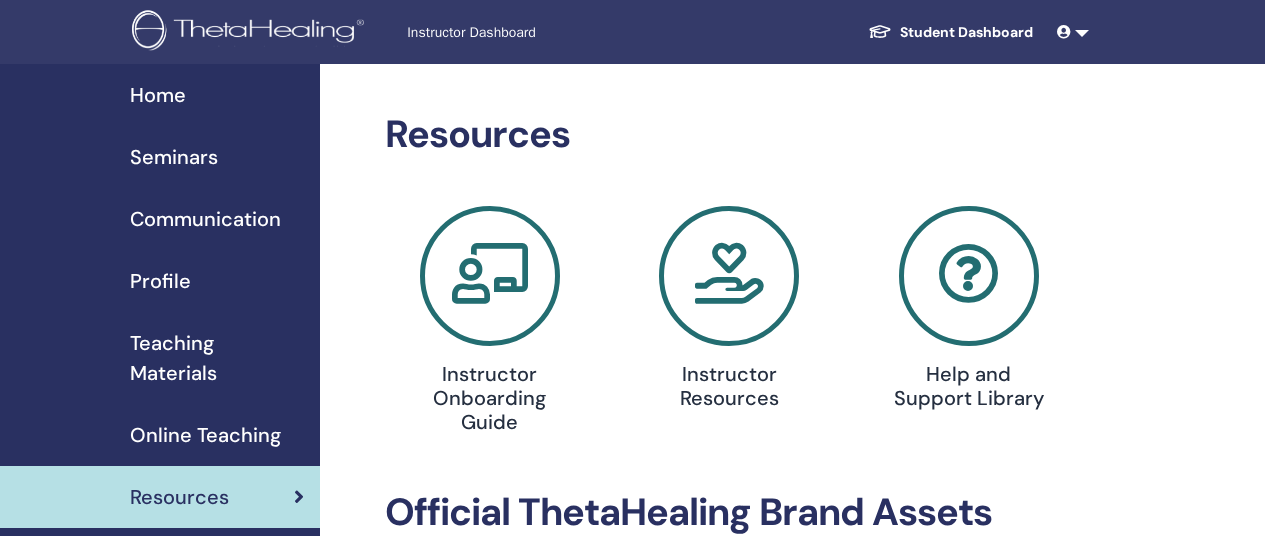 scroll, scrollTop: 0, scrollLeft: 0, axis: both 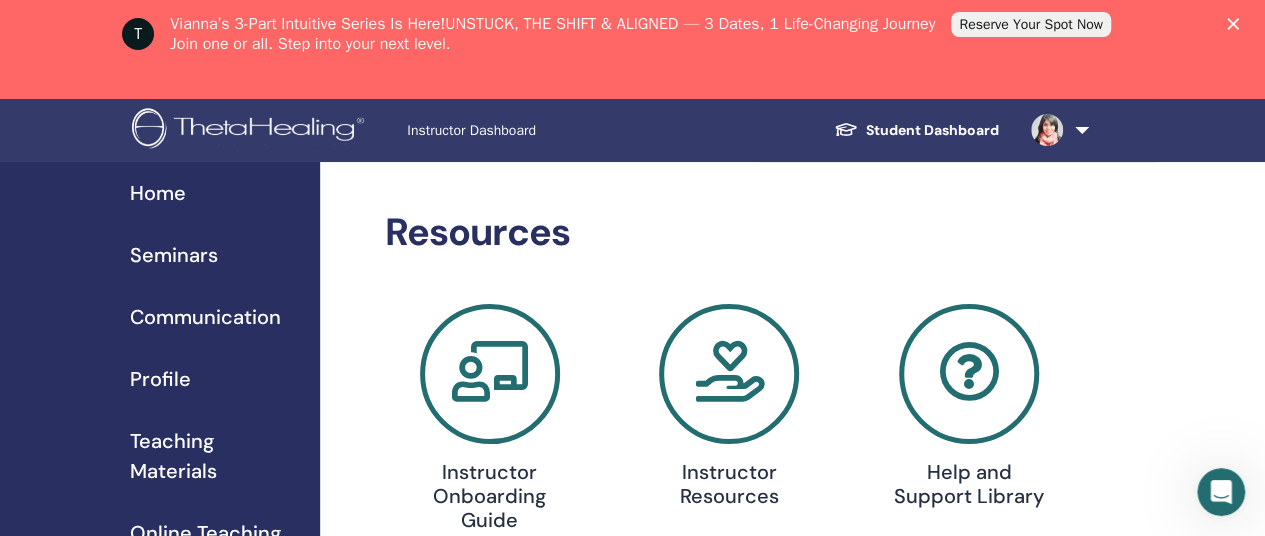 click 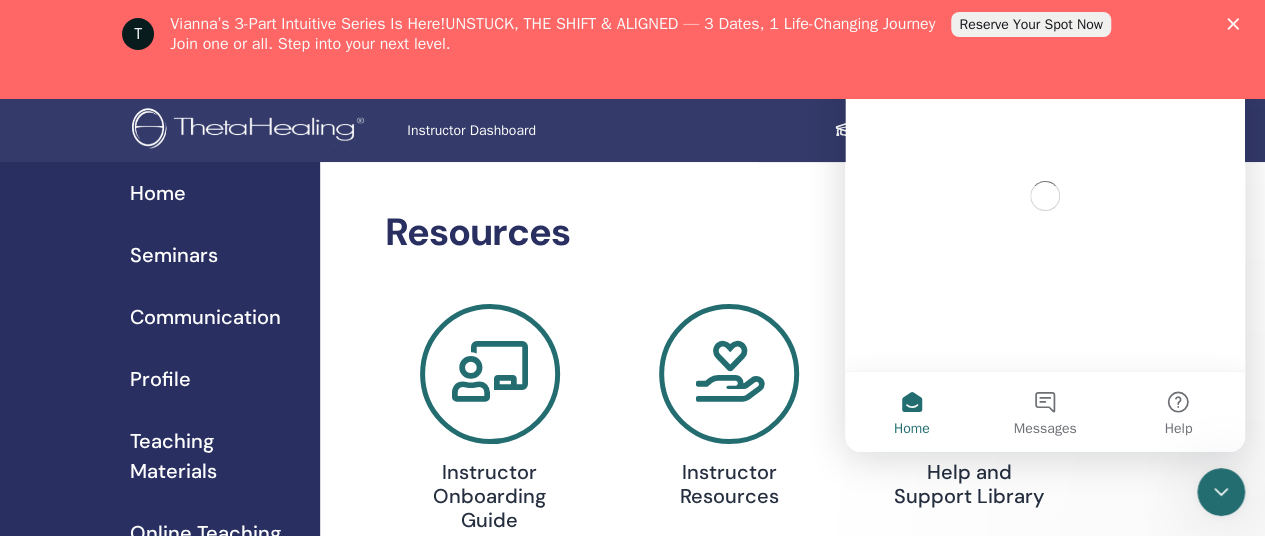 scroll, scrollTop: 0, scrollLeft: 0, axis: both 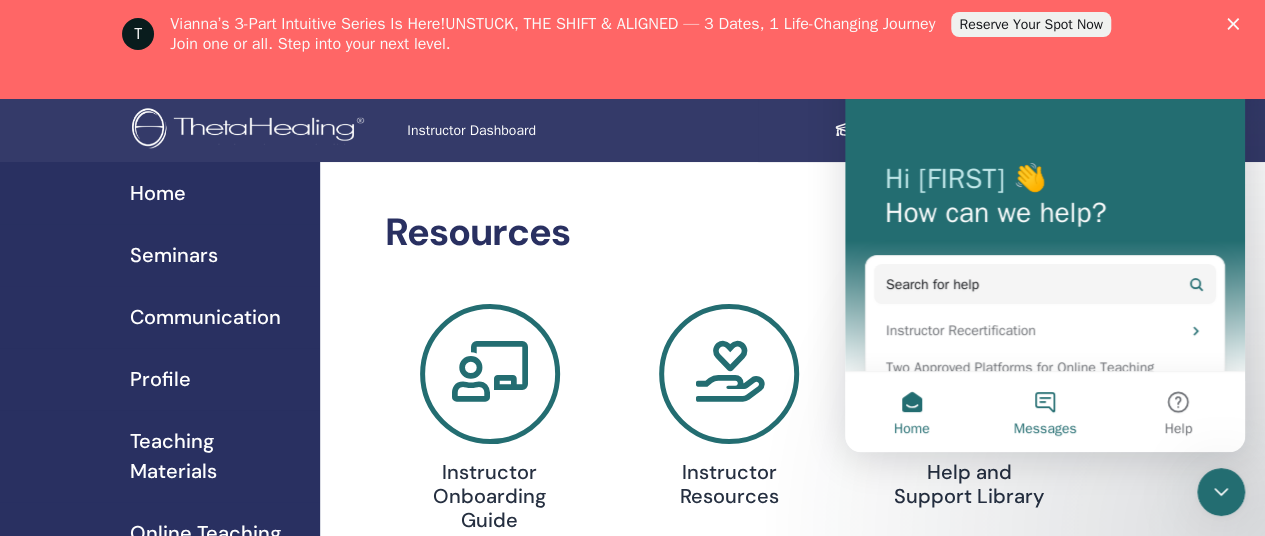 click on "Messages" at bounding box center [1044, 412] 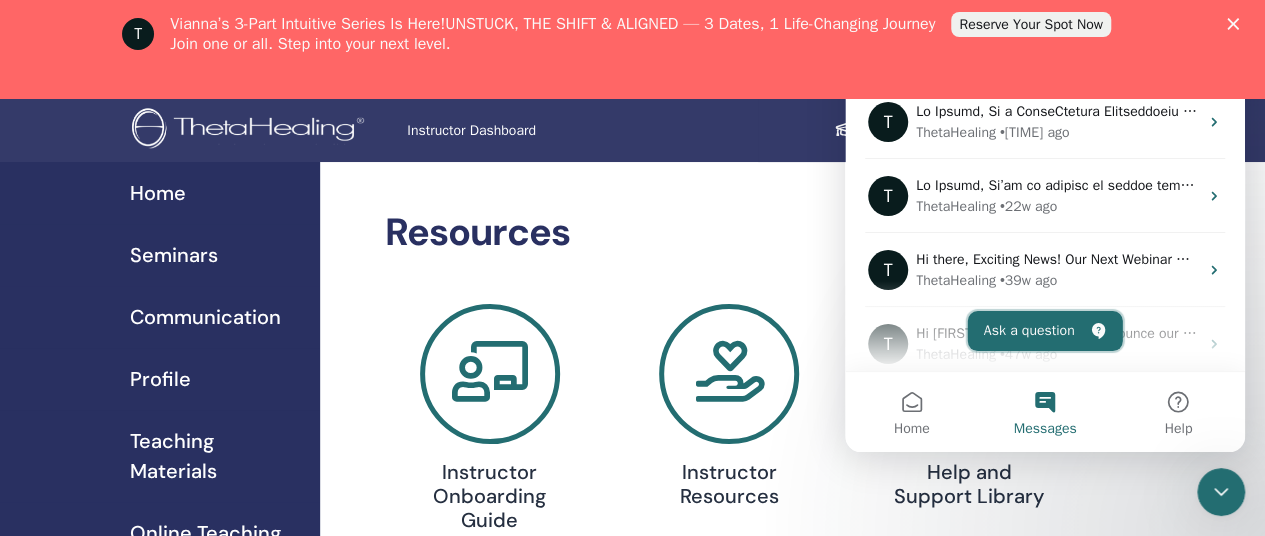 click on "Ask a question" at bounding box center [1045, 331] 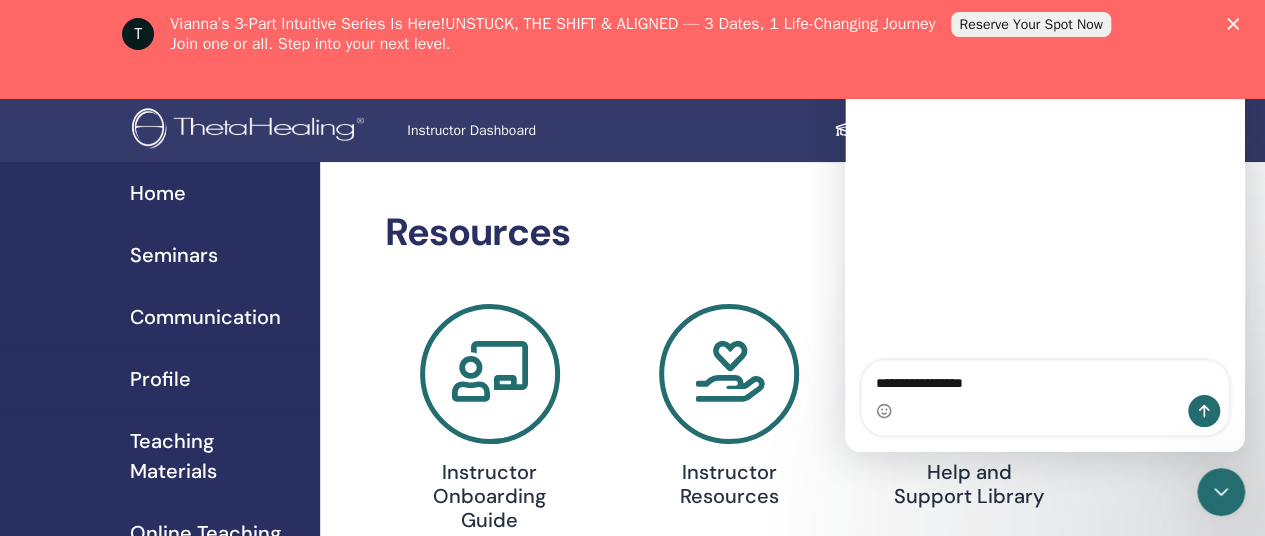 type on "**********" 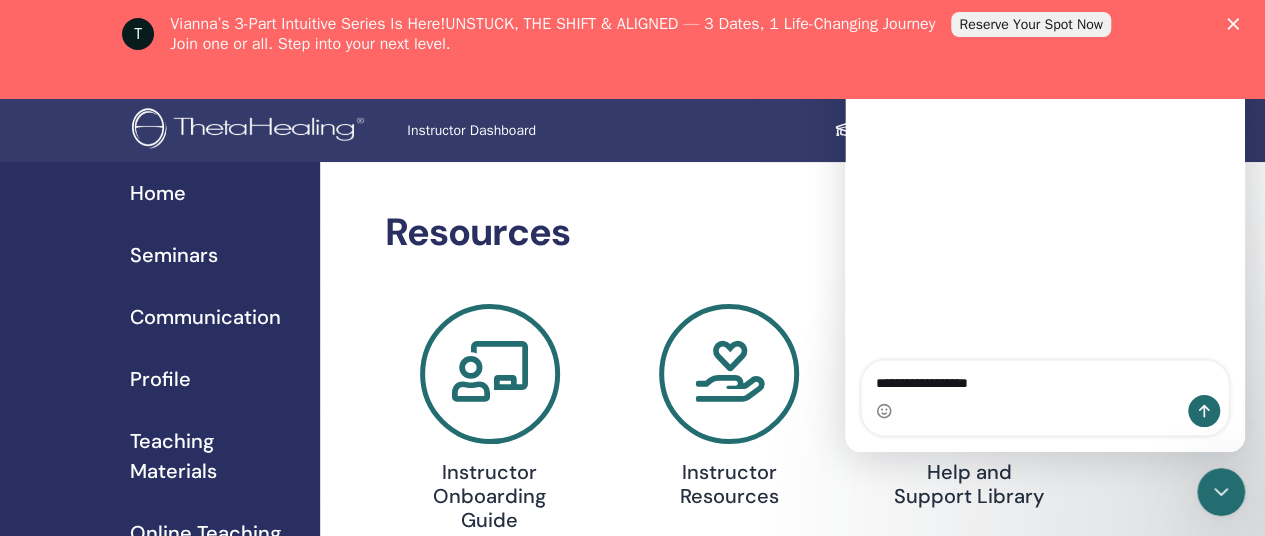 type 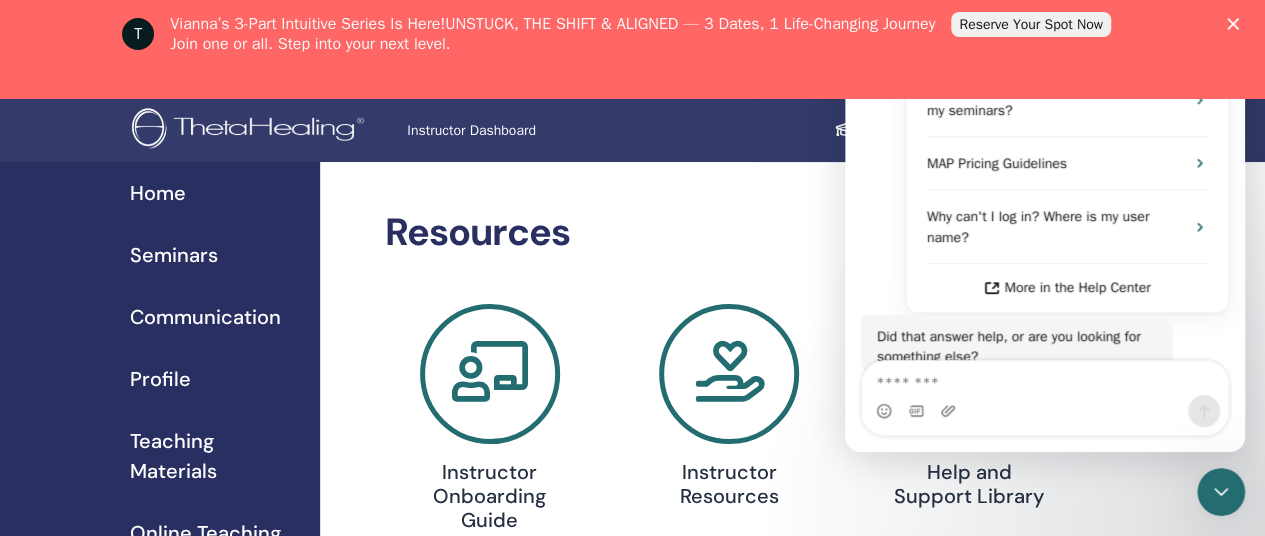 scroll, scrollTop: 530, scrollLeft: 0, axis: vertical 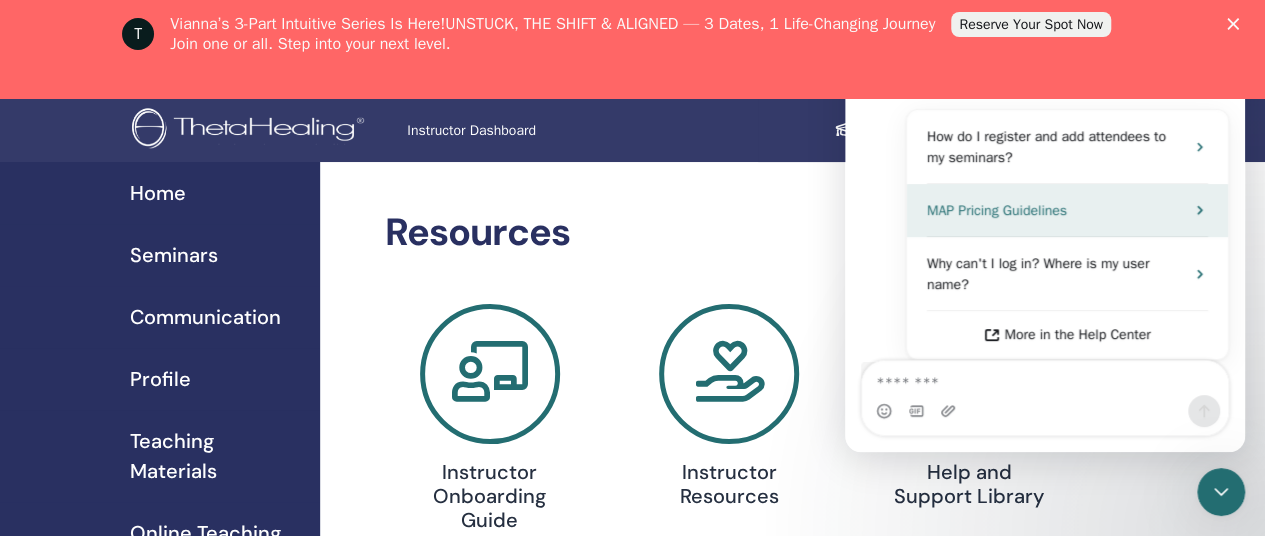 click on "MAP Pricing Guidelines" at bounding box center (997, 210) 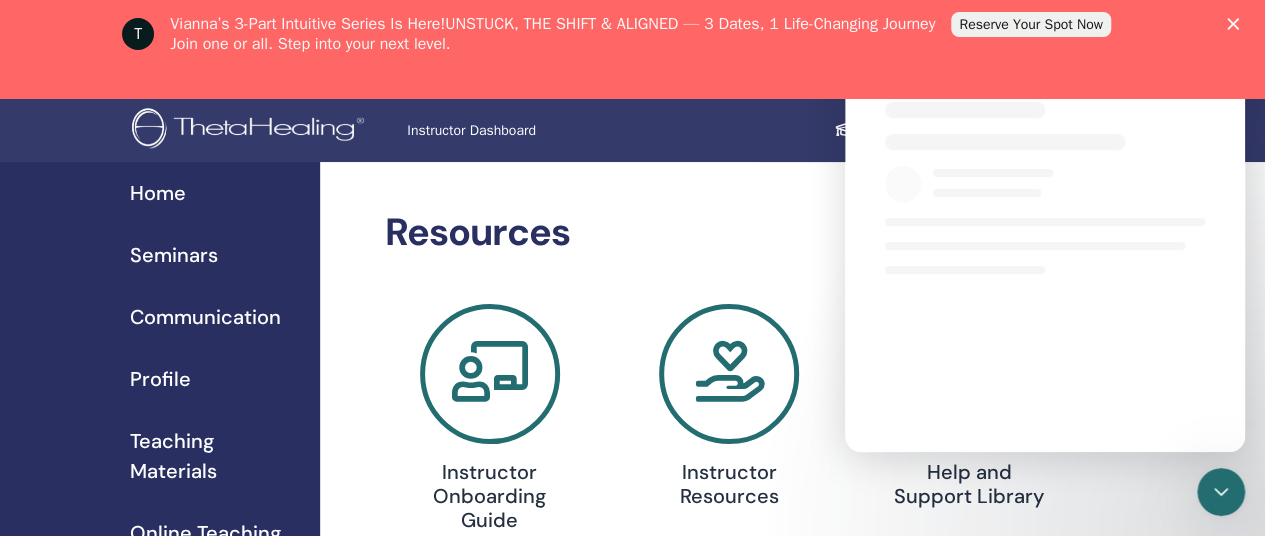 select on "**" 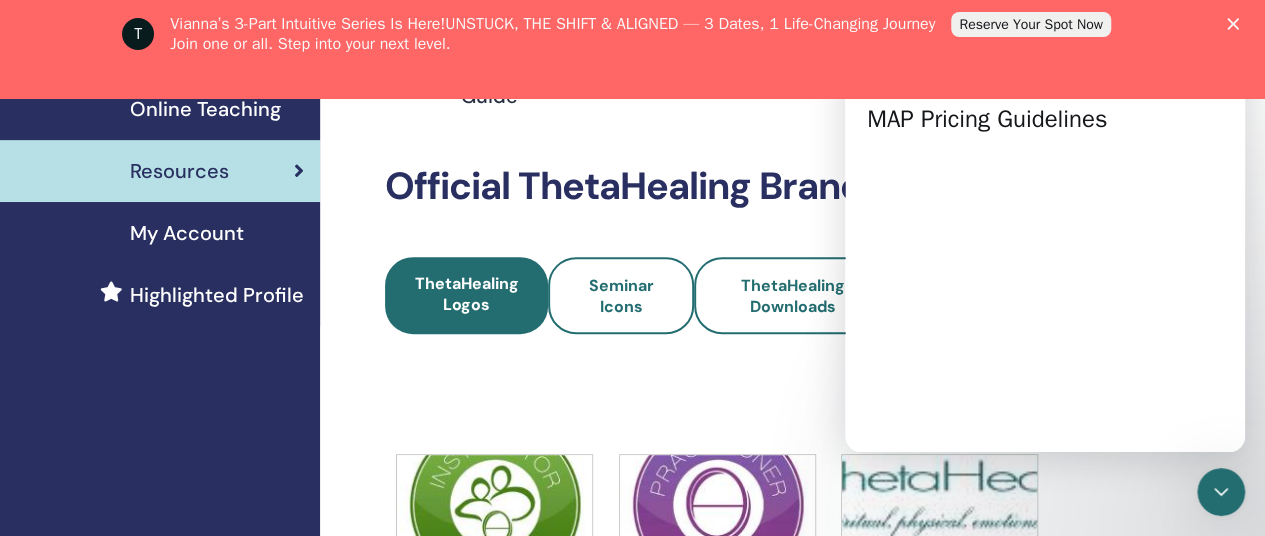 scroll, scrollTop: 468, scrollLeft: 0, axis: vertical 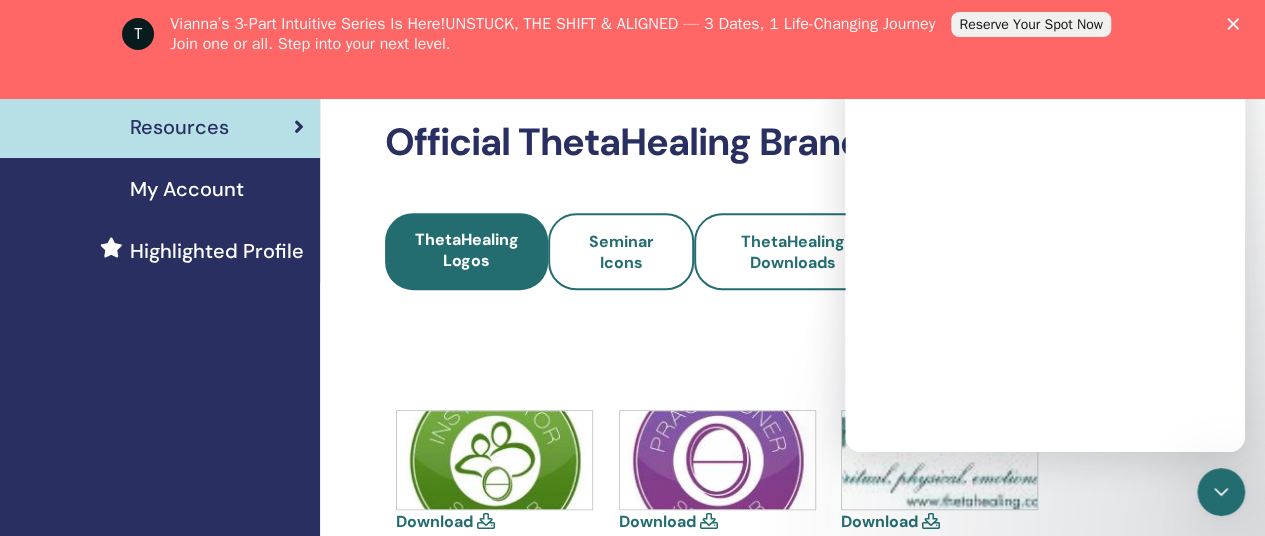 click on "Resources
Instructor Onboarding Guide
Instructor Resources
Help and Support Library
Official ThetaHealing Brand Assets
ThetaHealing Logos
Seminar Icons
ThetaHealing Downloads
Facebook Post Images
Download All
Download" at bounding box center (729, 304) 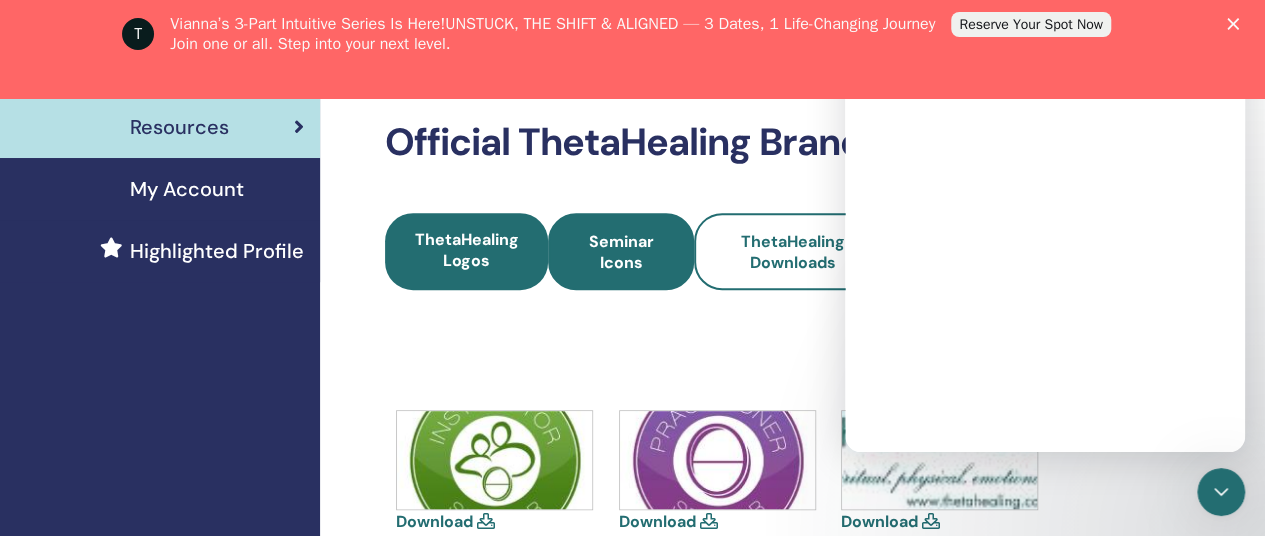 scroll, scrollTop: 0, scrollLeft: 0, axis: both 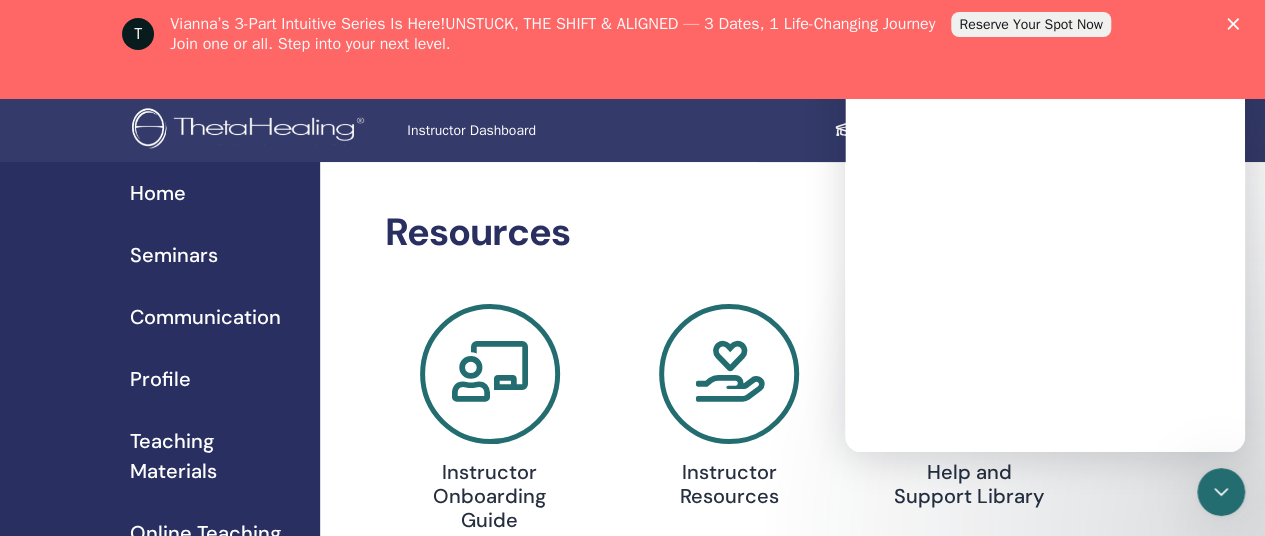 click on "Home" at bounding box center (158, 193) 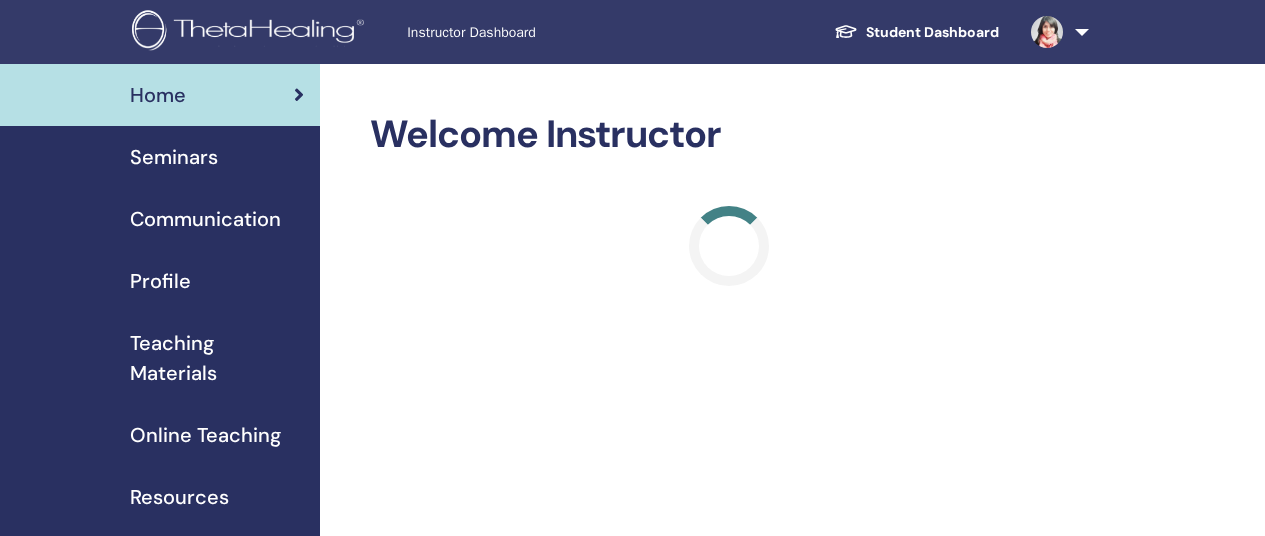 scroll, scrollTop: 0, scrollLeft: 0, axis: both 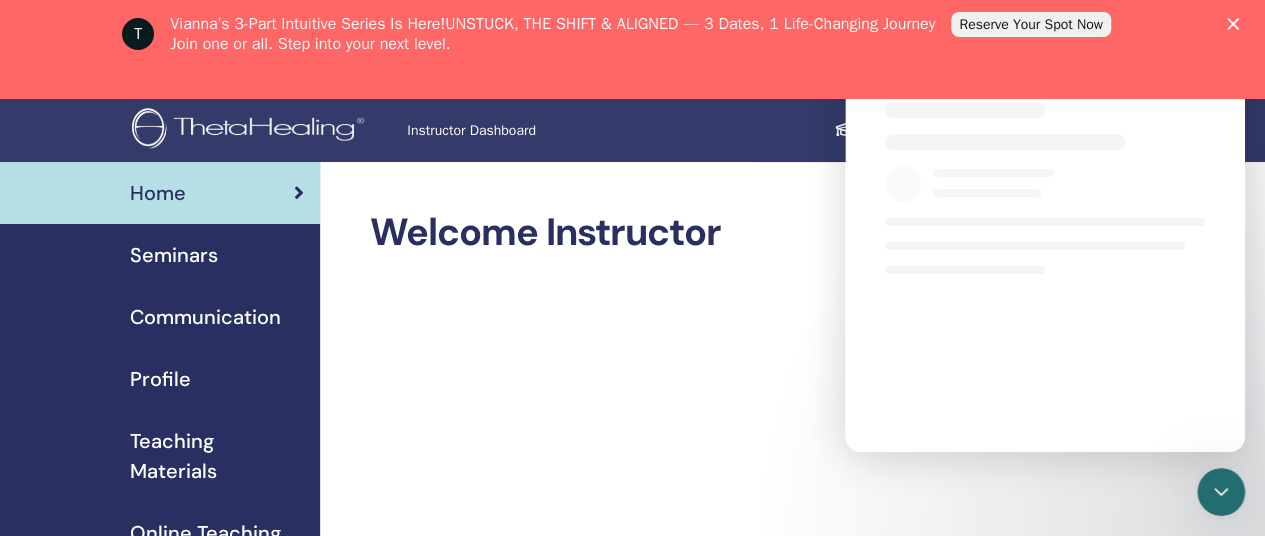 click 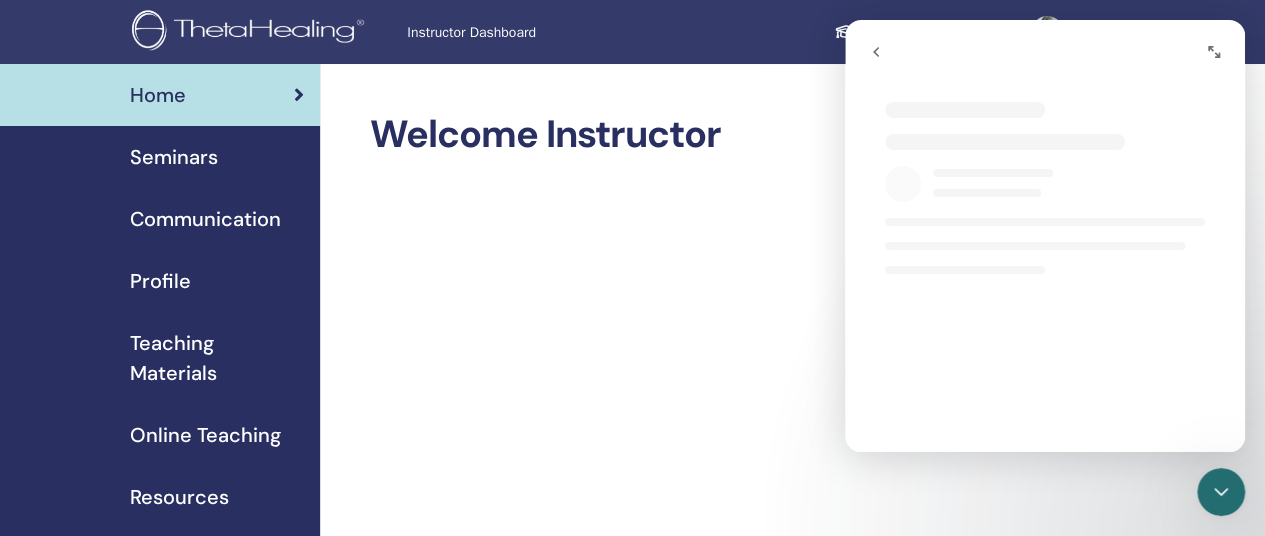 select on "**" 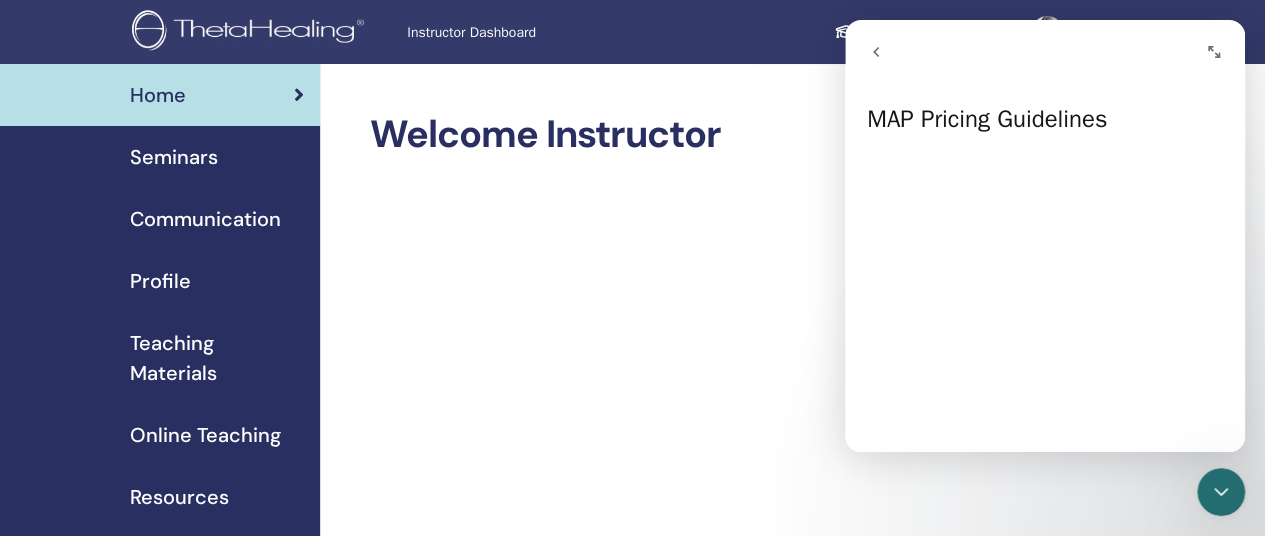 click at bounding box center (1221, 492) 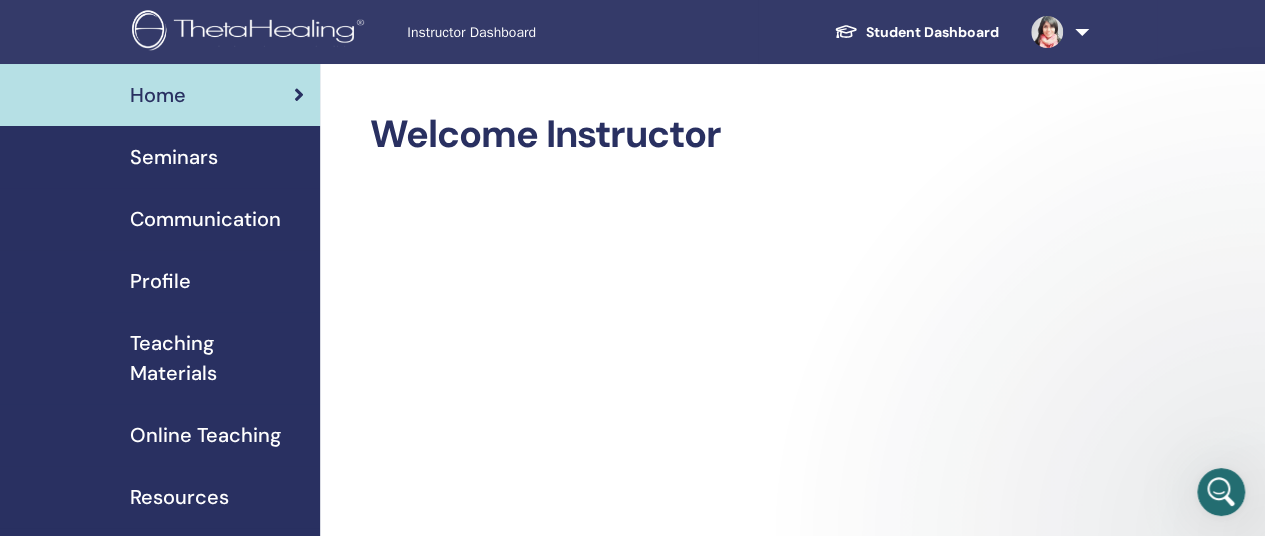 scroll, scrollTop: 0, scrollLeft: 0, axis: both 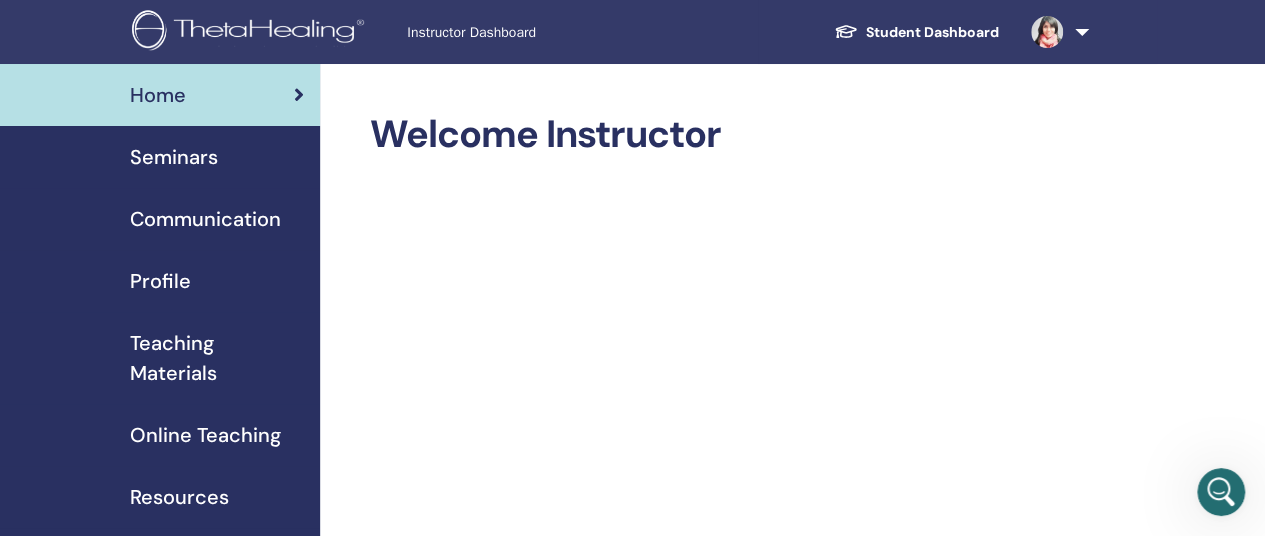 select on "**" 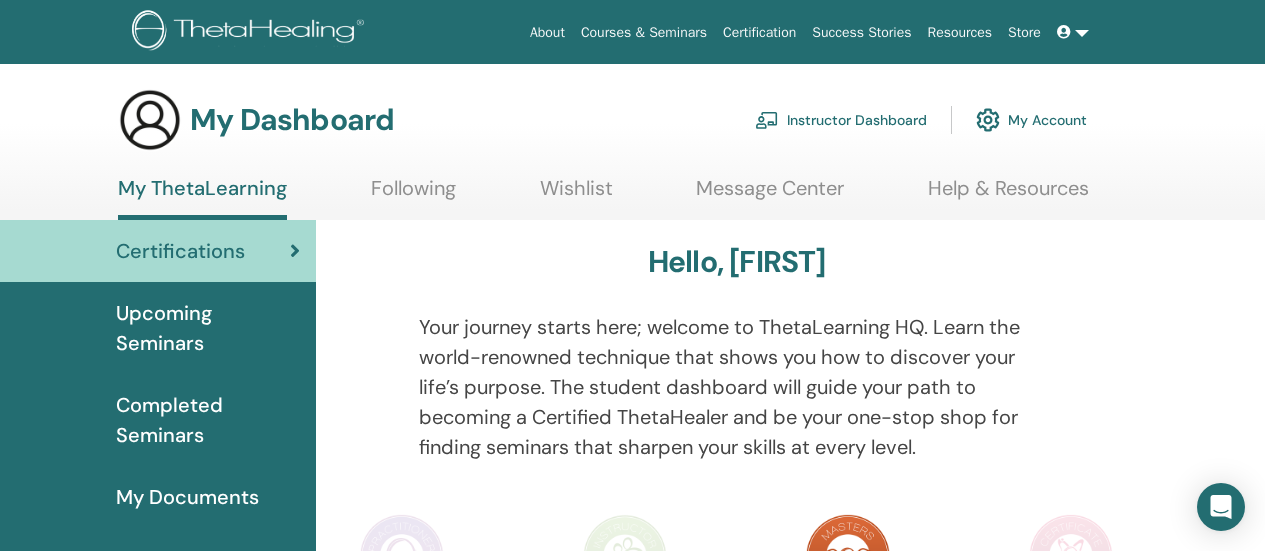 scroll, scrollTop: 0, scrollLeft: 0, axis: both 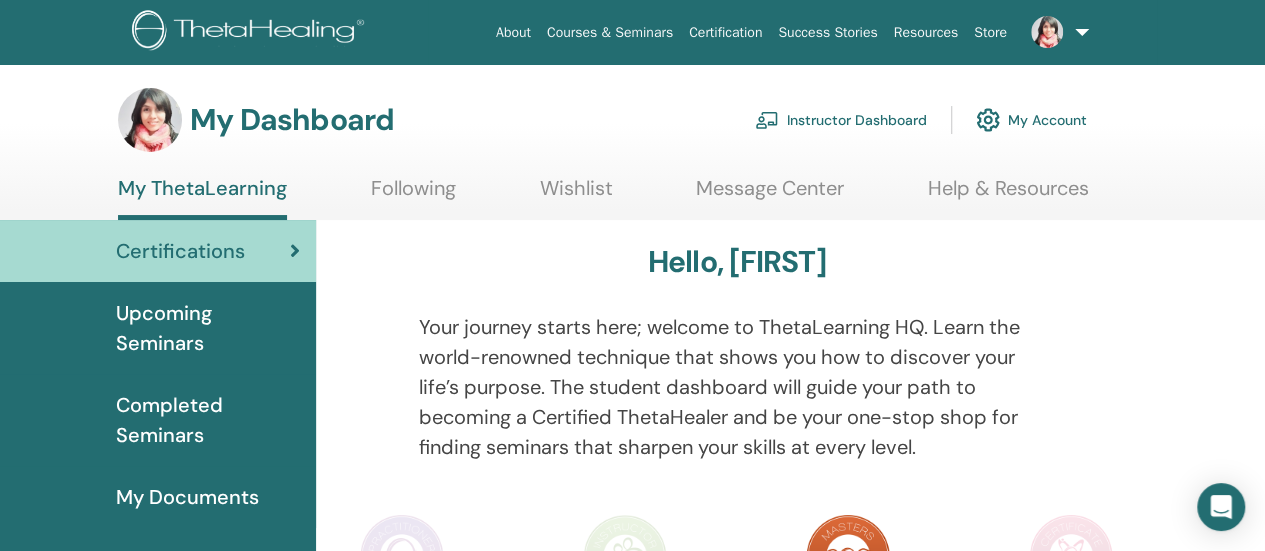 click at bounding box center (251, 32) 